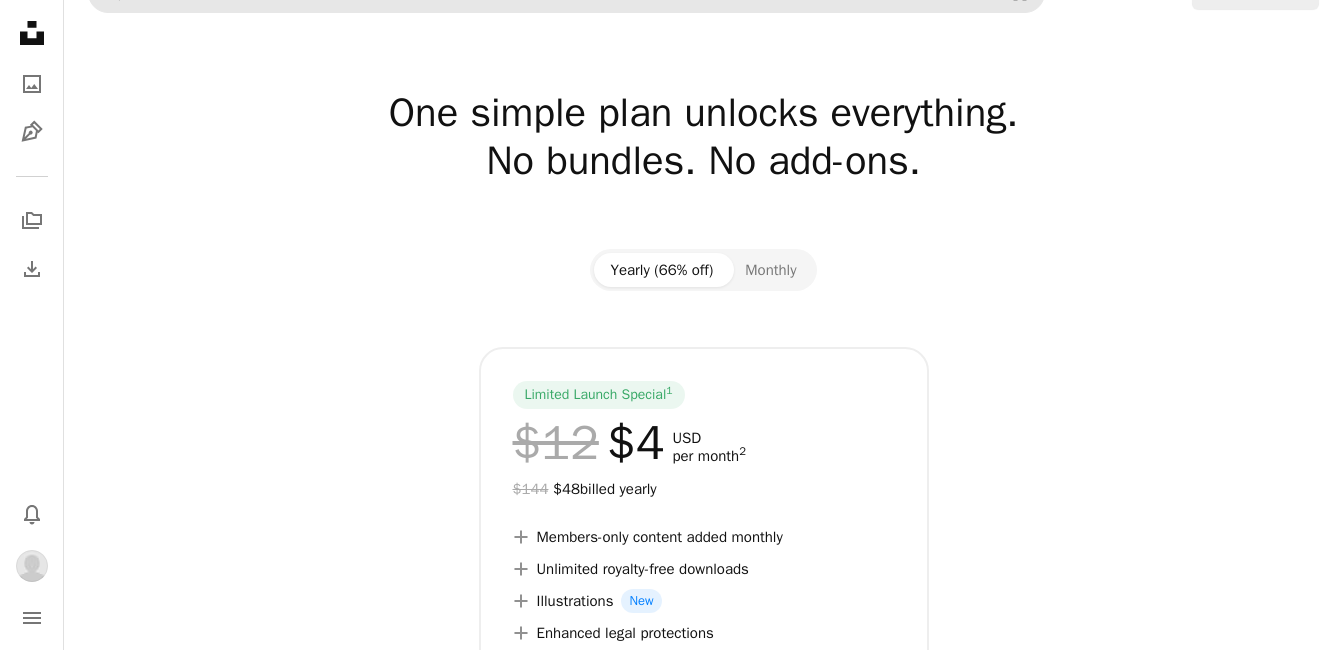 scroll, scrollTop: 0, scrollLeft: 0, axis: both 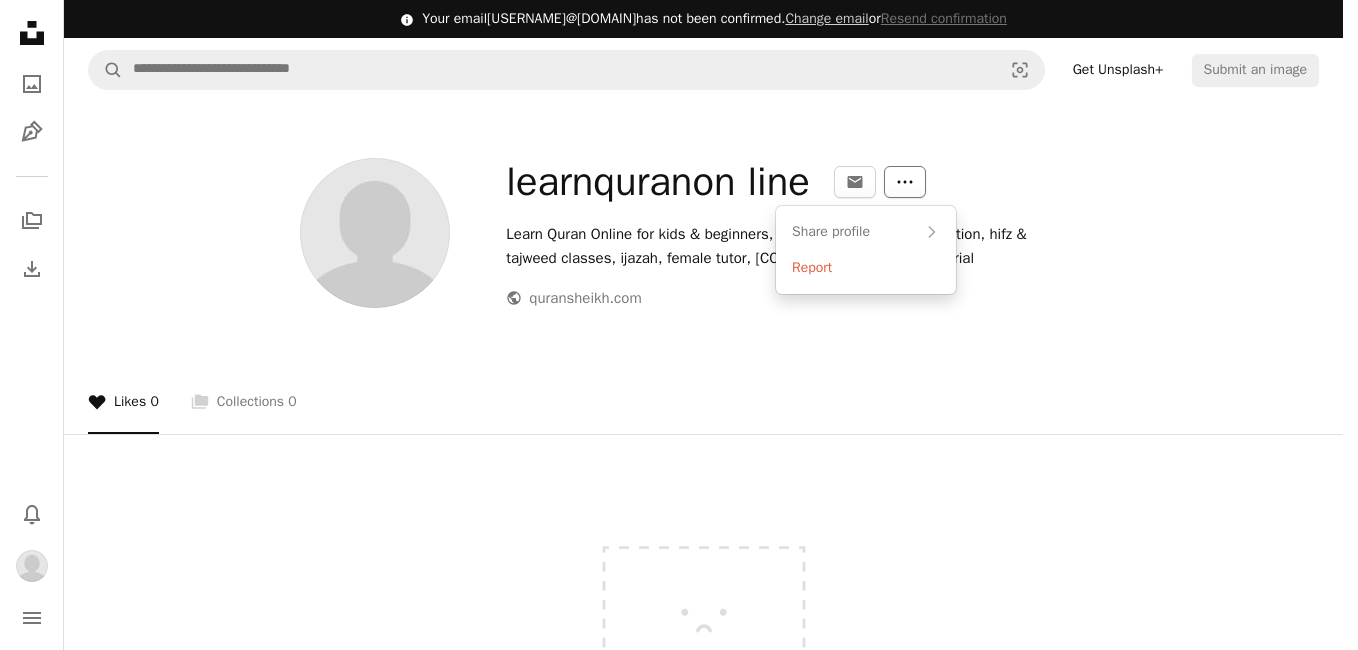 click on "More Actions" 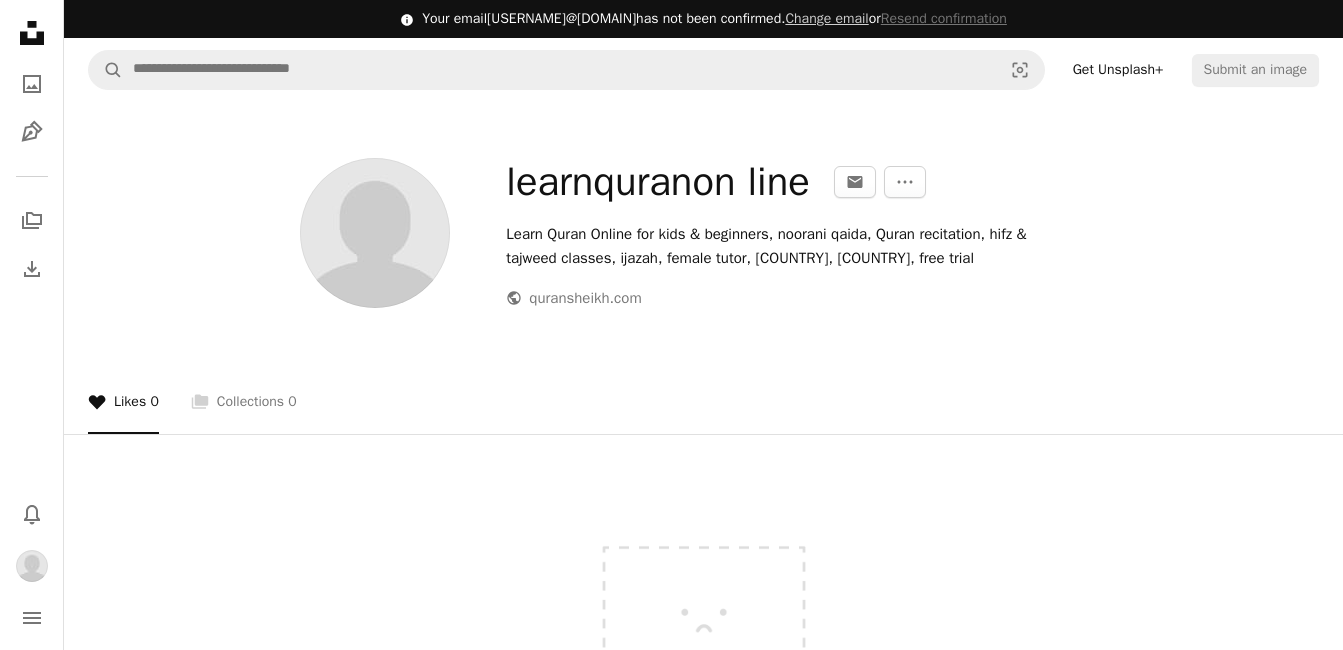 click on "Unsplash logo Unsplash Home" 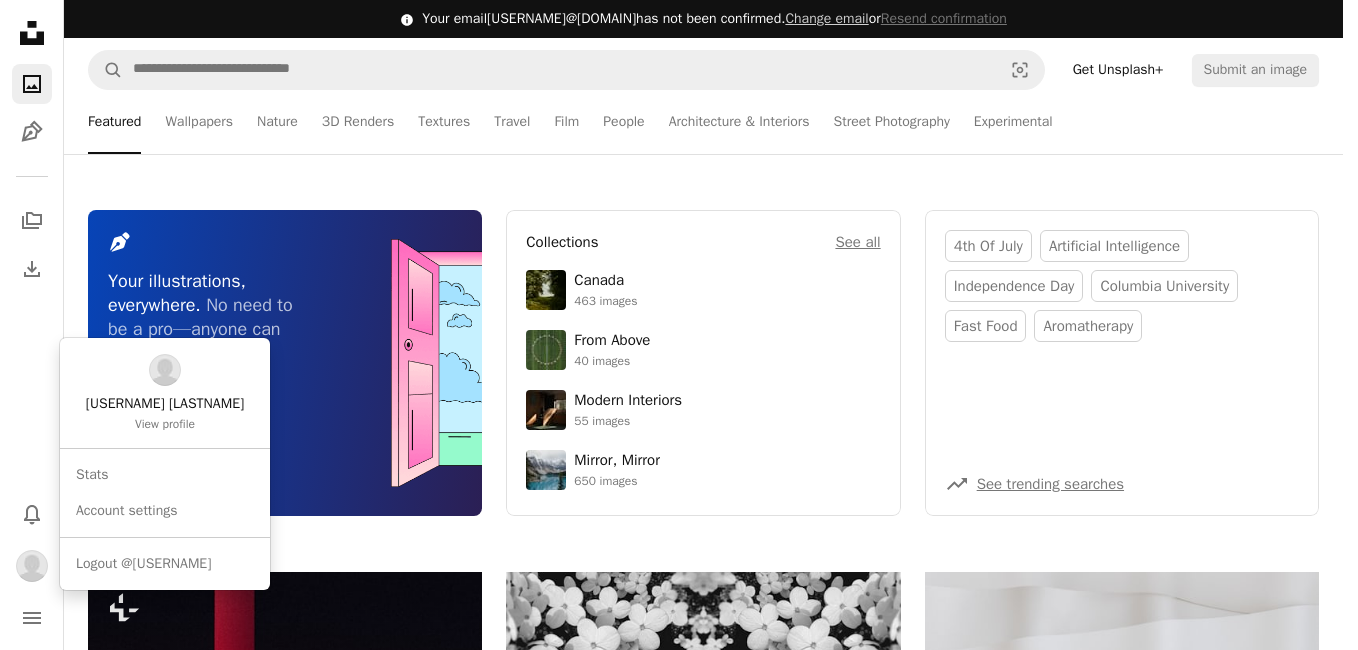 click at bounding box center (32, 566) 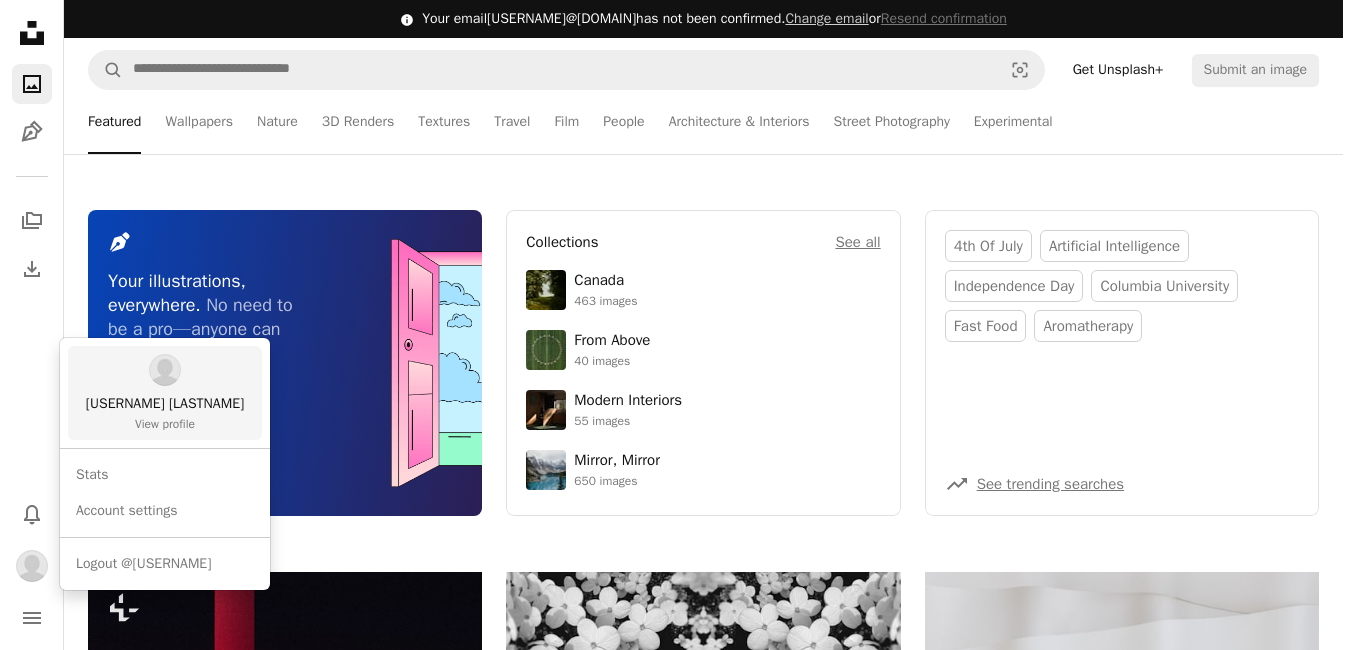 click on "[USERNAME]" at bounding box center (165, 404) 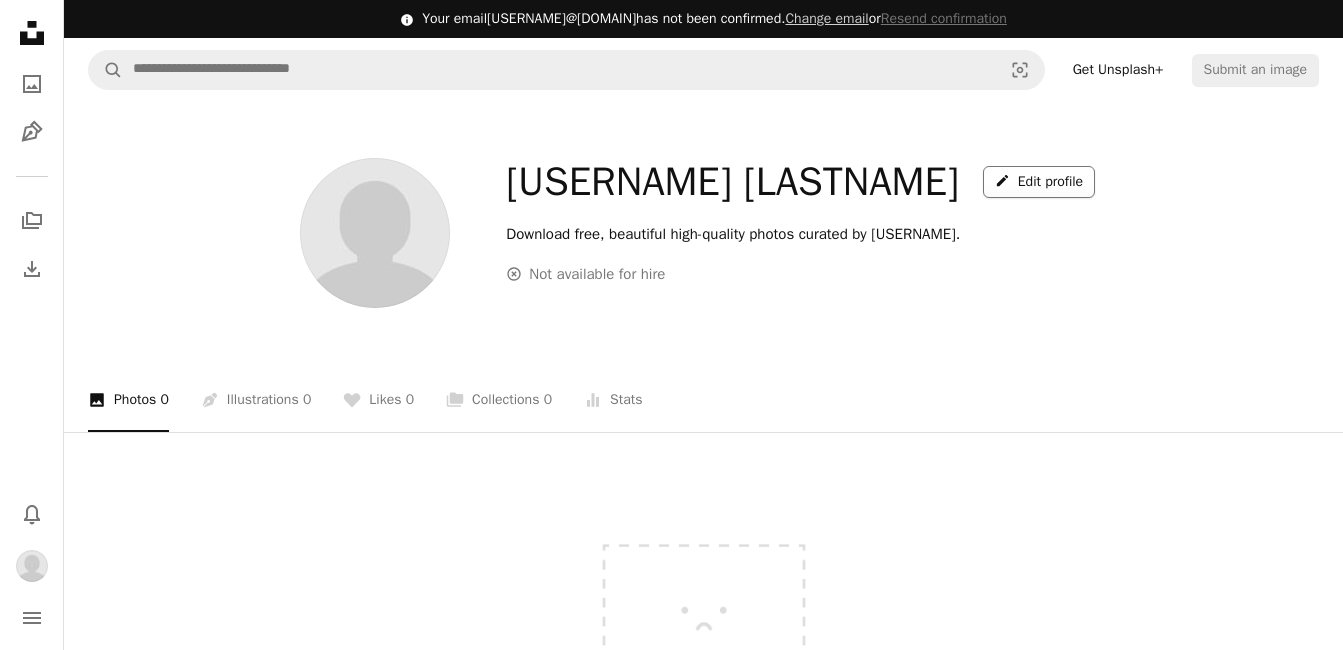 click on "A pencil Edit profile" at bounding box center (1039, 182) 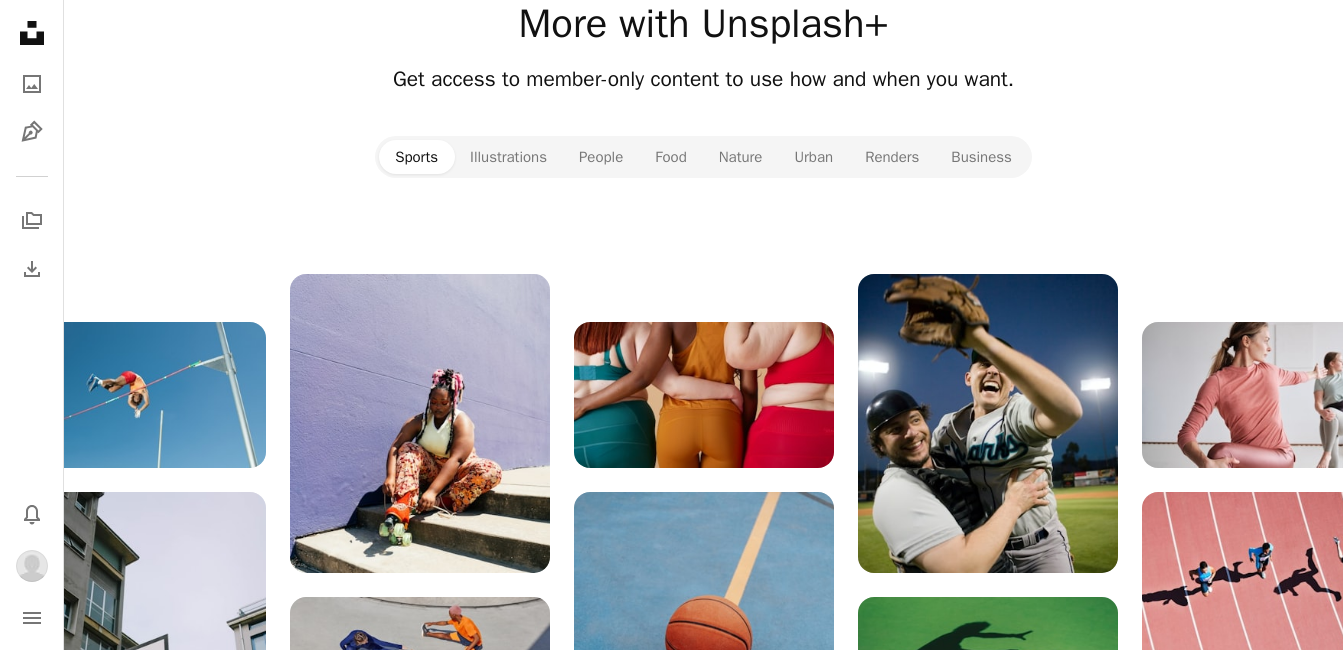 scroll, scrollTop: 2600, scrollLeft: 0, axis: vertical 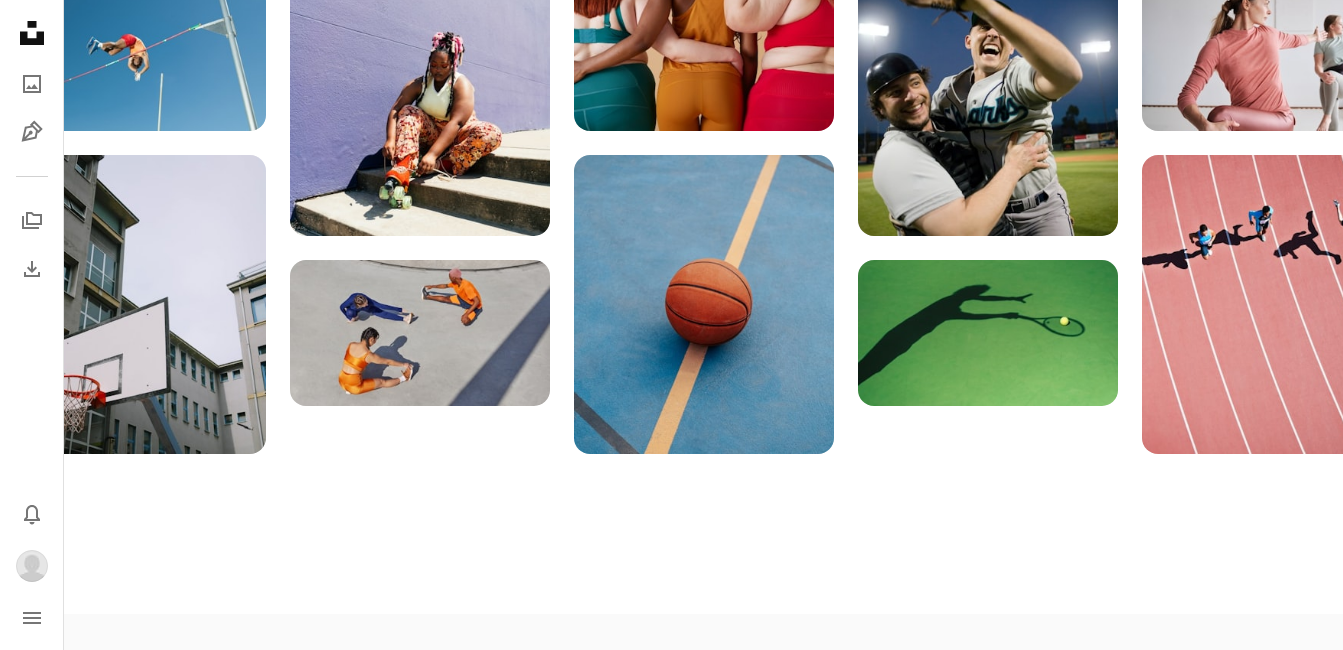 click at bounding box center [704, 304] 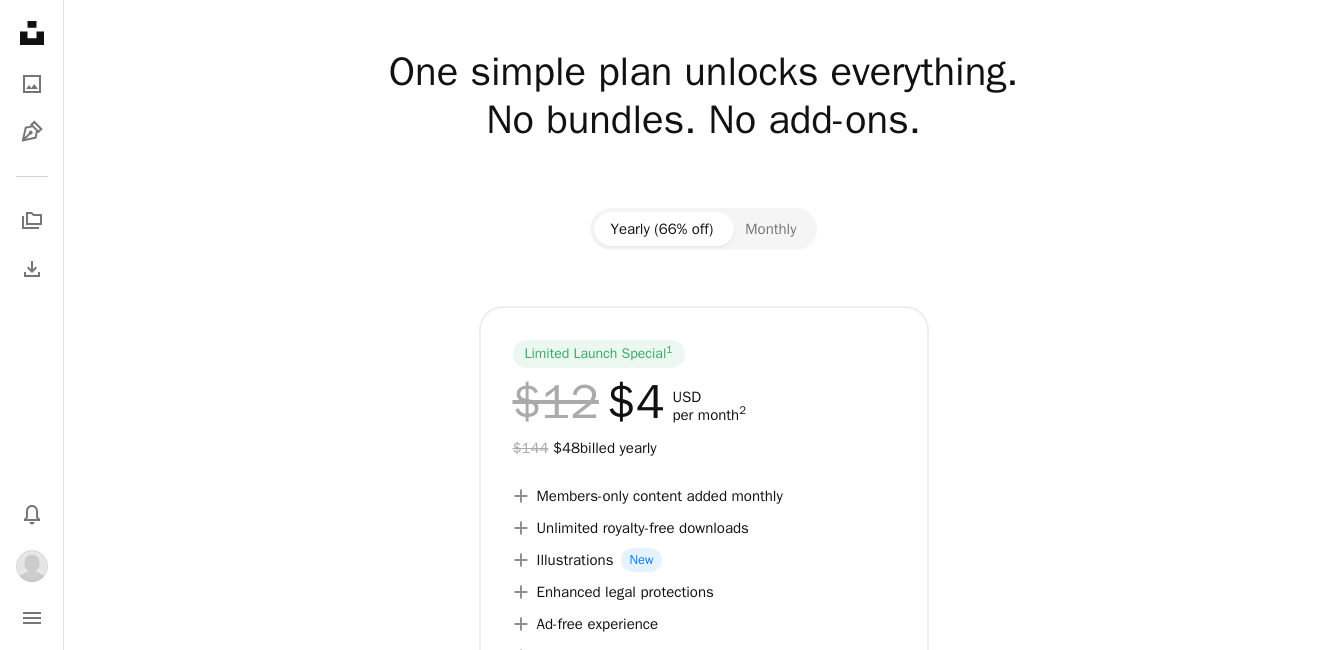 scroll, scrollTop: 0, scrollLeft: 0, axis: both 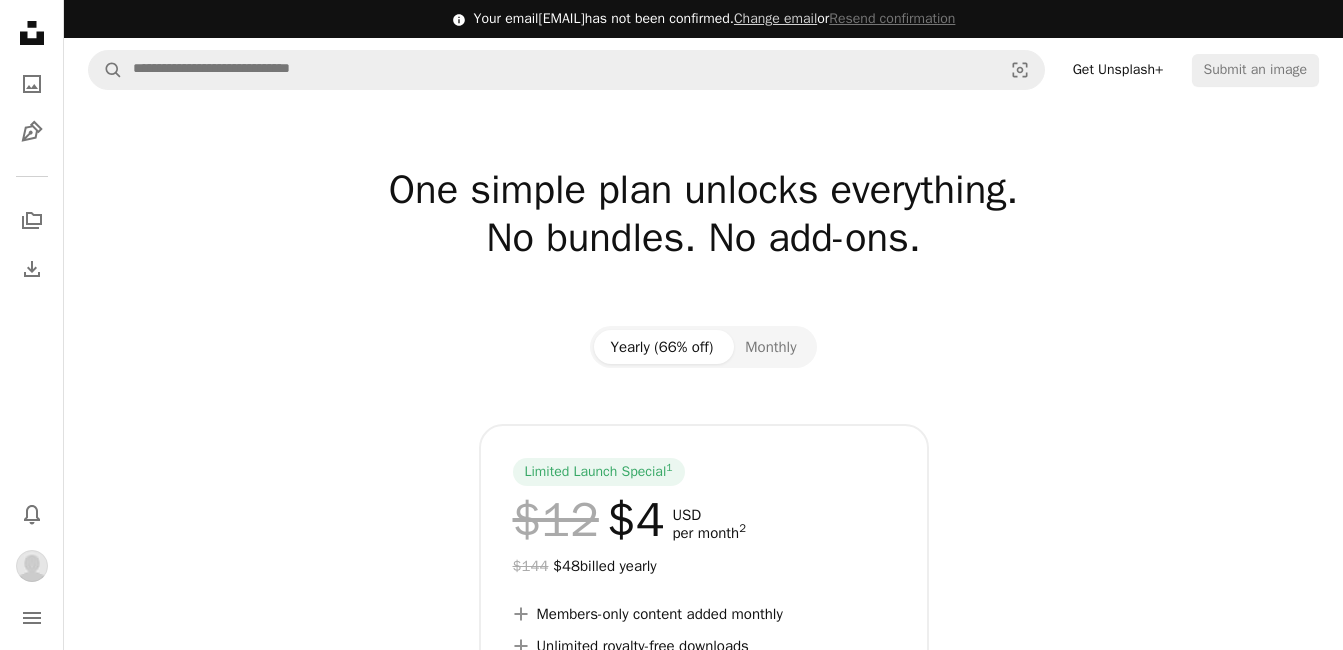 click on "Get Unsplash+" at bounding box center (1118, 70) 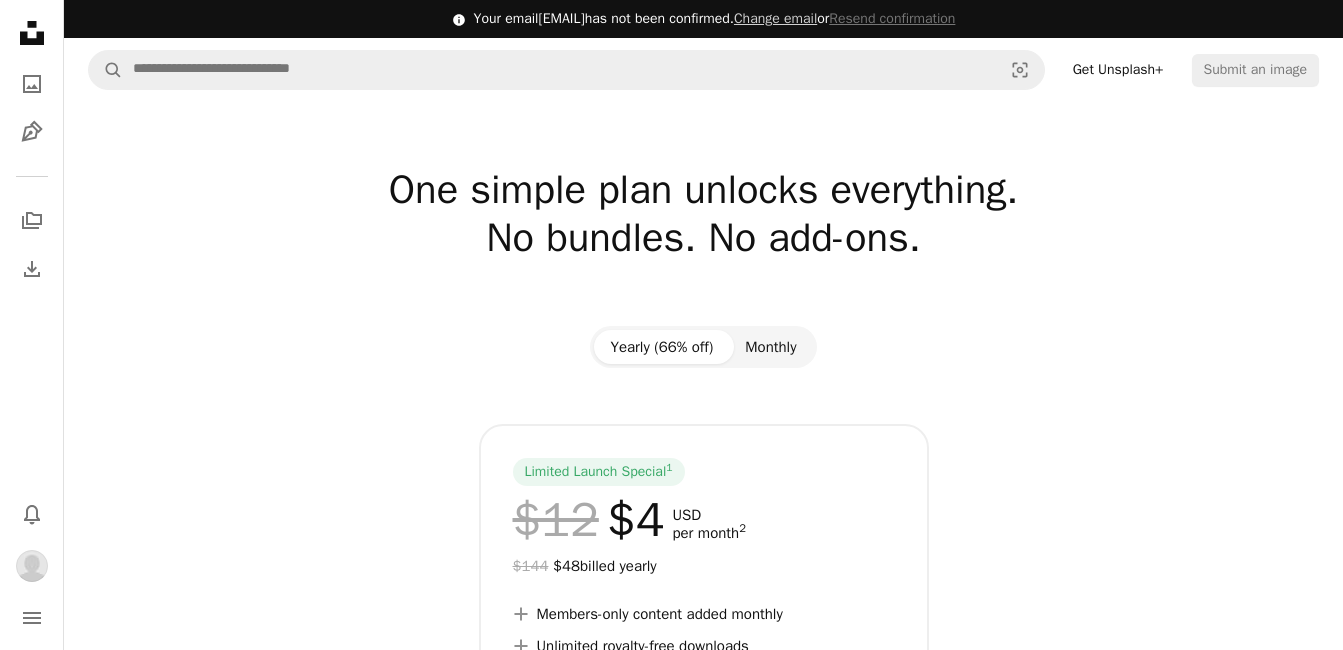 click on "Monthly" at bounding box center [770, 347] 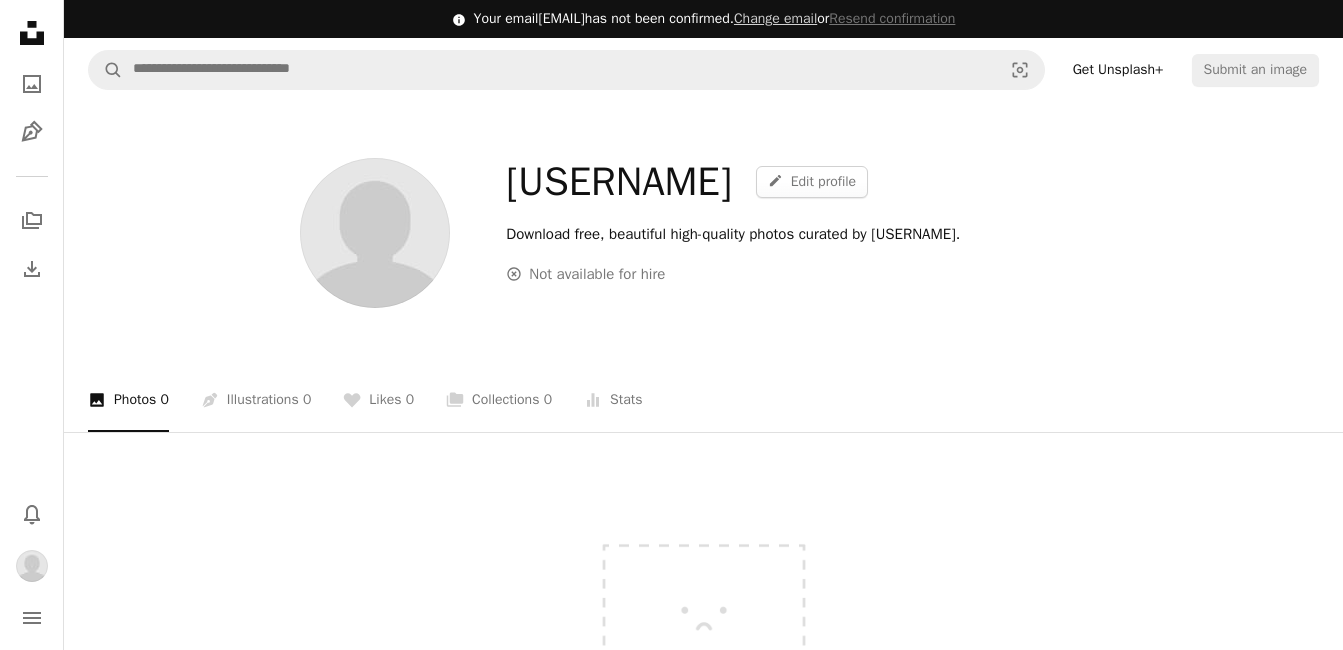 click on "Get Unsplash+" at bounding box center (1118, 70) 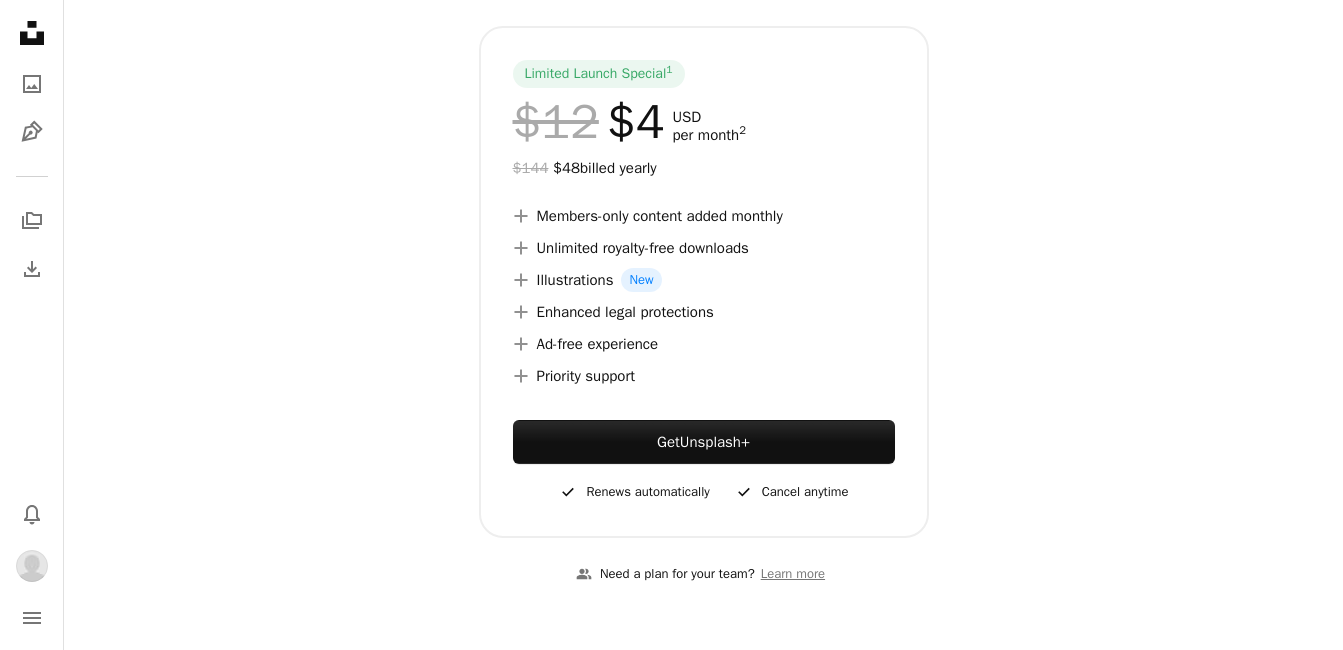 scroll, scrollTop: 600, scrollLeft: 0, axis: vertical 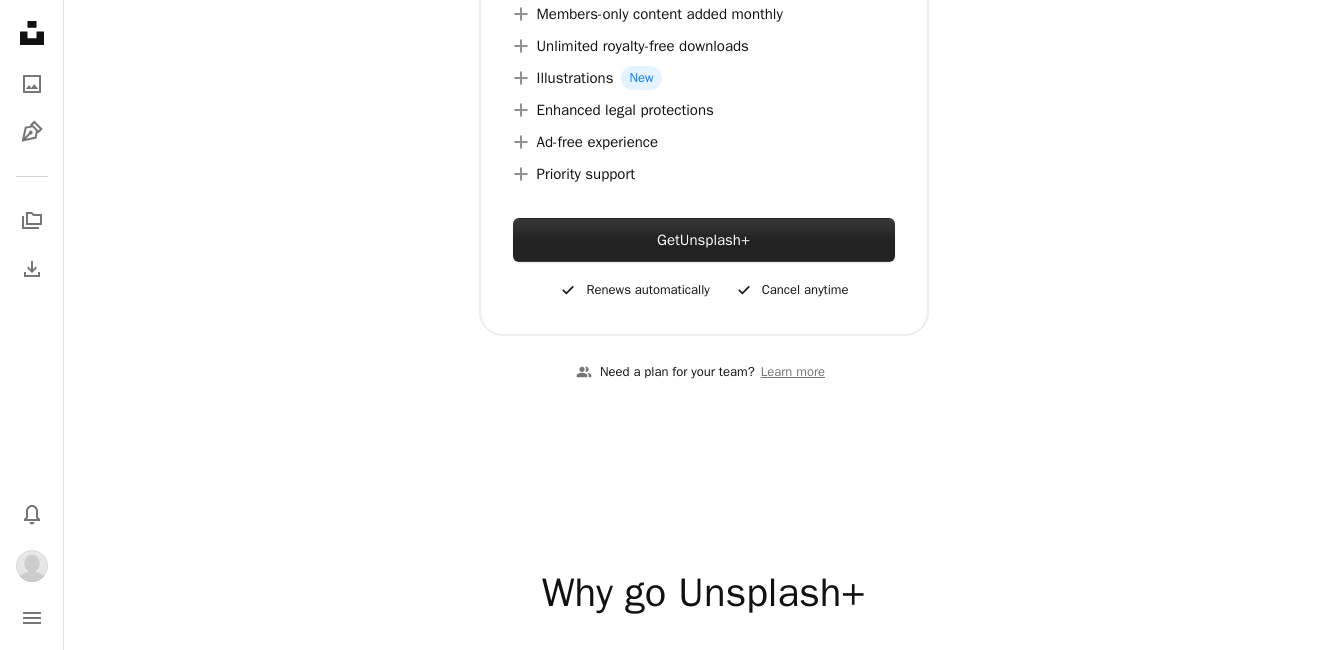 click on "Unsplash+" at bounding box center (715, 240) 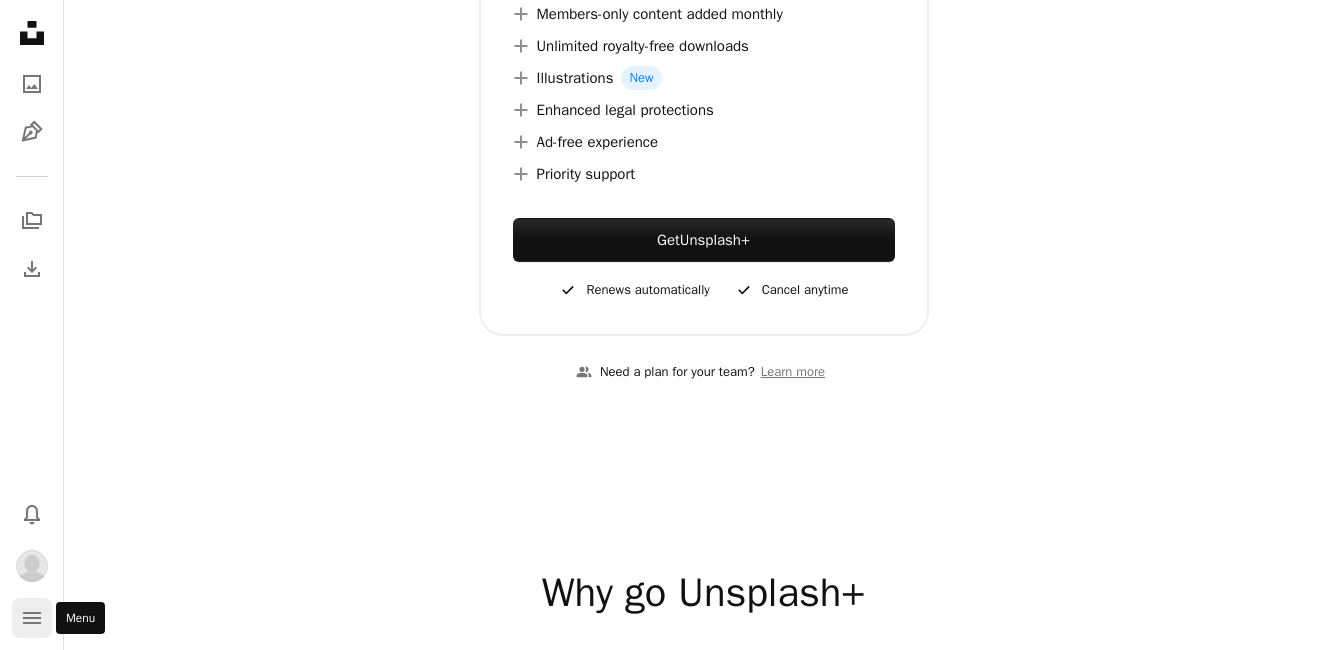 click 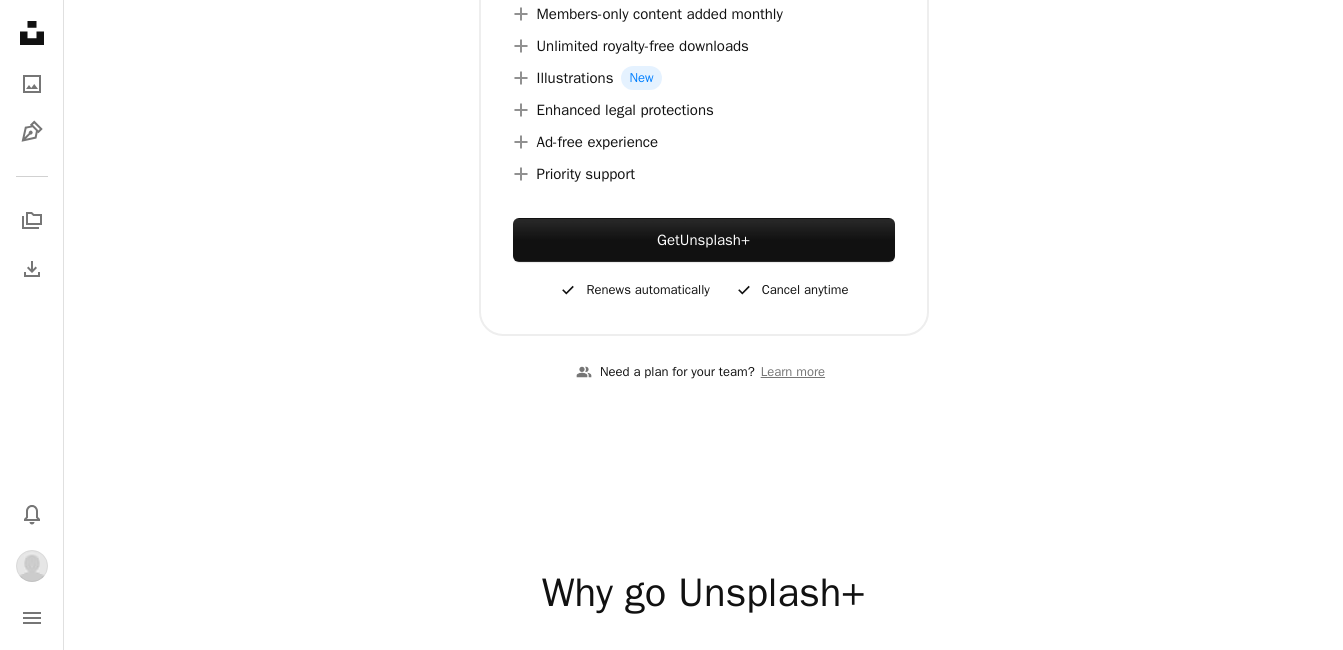 click on "One simple plan unlocks everything. No bundles. No add-ons. Yearly (66% off) Monthly Limited Launch Special 1 $12   $4 USD per month 2 $144   $48  billed yearly A plus sign Members-only content added monthly A plus sign Unlimited royalty-free downloads A plus sign Illustrations  New A plus sign Enhanced legal protections A plus sign Ad-free experience A plus sign Priority support Get  Unsplash+ A checkmark Renews automatically A checkmark Cancel anytime A group of people Need a plan for your team? Learn more Why go Unsplash+ Unlimited royalty-free downloads. Use them as many times as you want. High-quality illustrations that make your projects stand out. New Enhanced legal protections. All visuals are model and property released. Can be used in any commercial project and are backed by  Unsplash+ Protection . New visuals added monthly. Exclusively available to Unsplash+ members. More with Unsplash+ Get access to member-only content to use how and when you want. Sports Illustrations People Food Nature Urban ." at bounding box center [703, 1473] 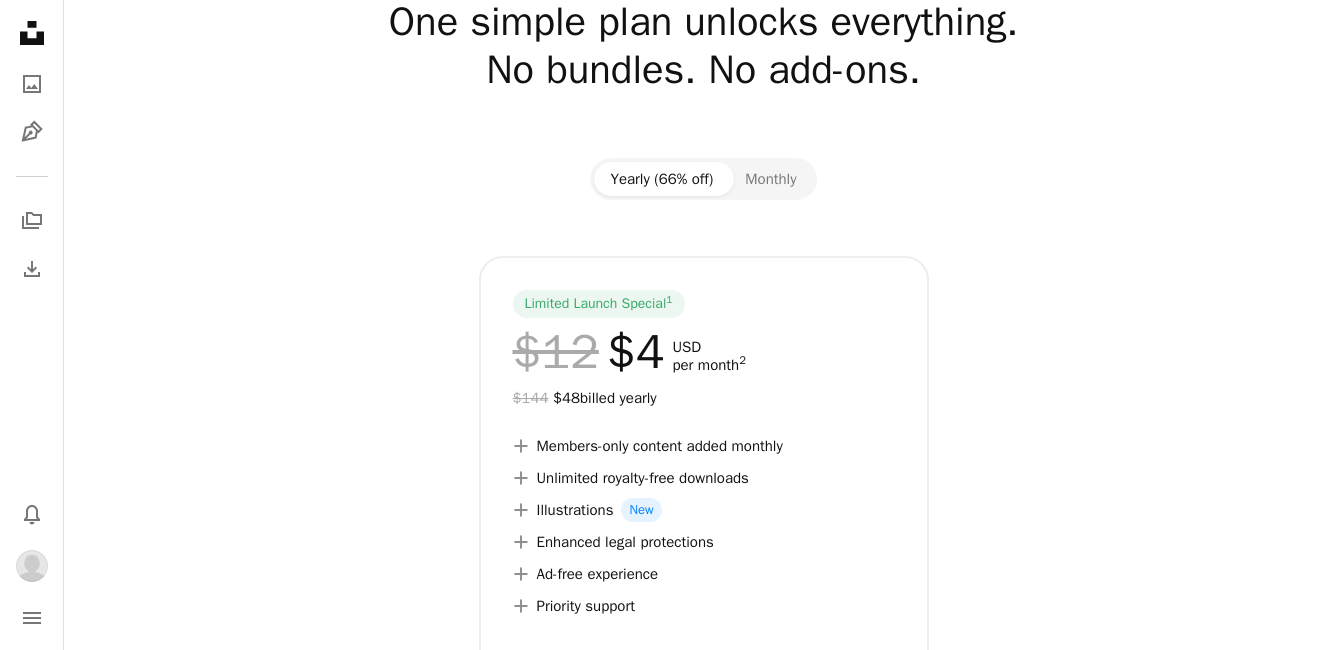 scroll, scrollTop: 0, scrollLeft: 0, axis: both 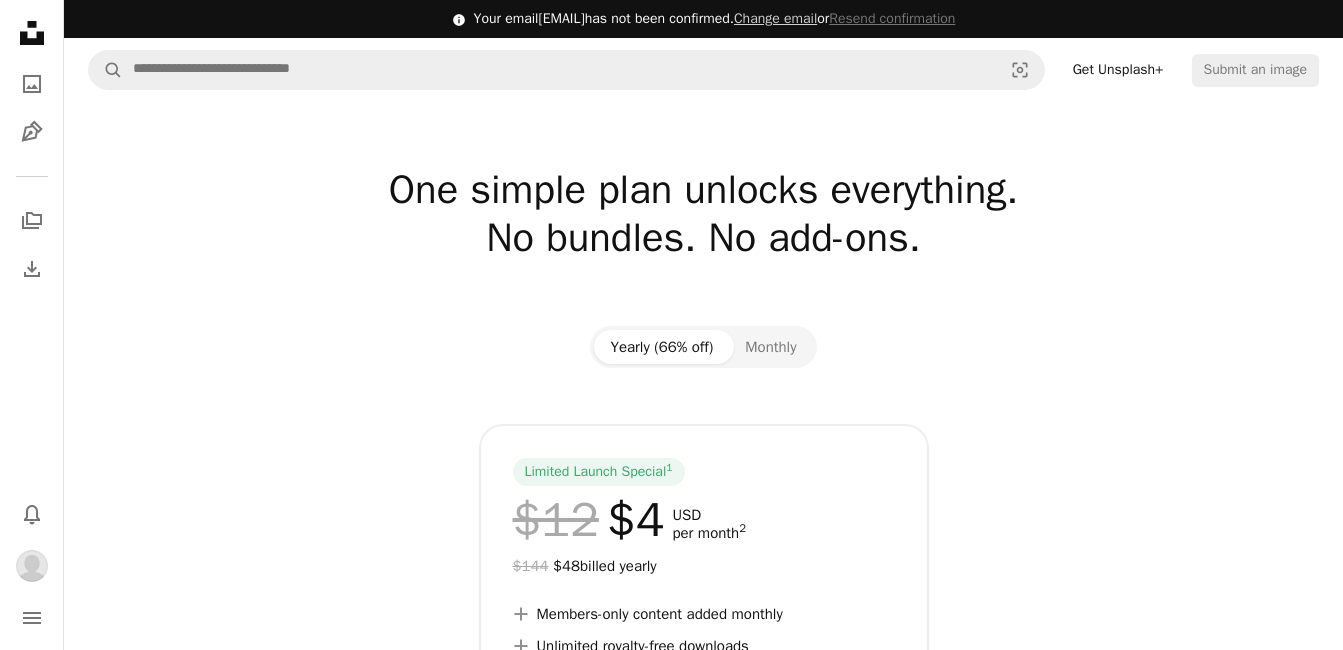 click on "Get Unsplash+" at bounding box center (1118, 70) 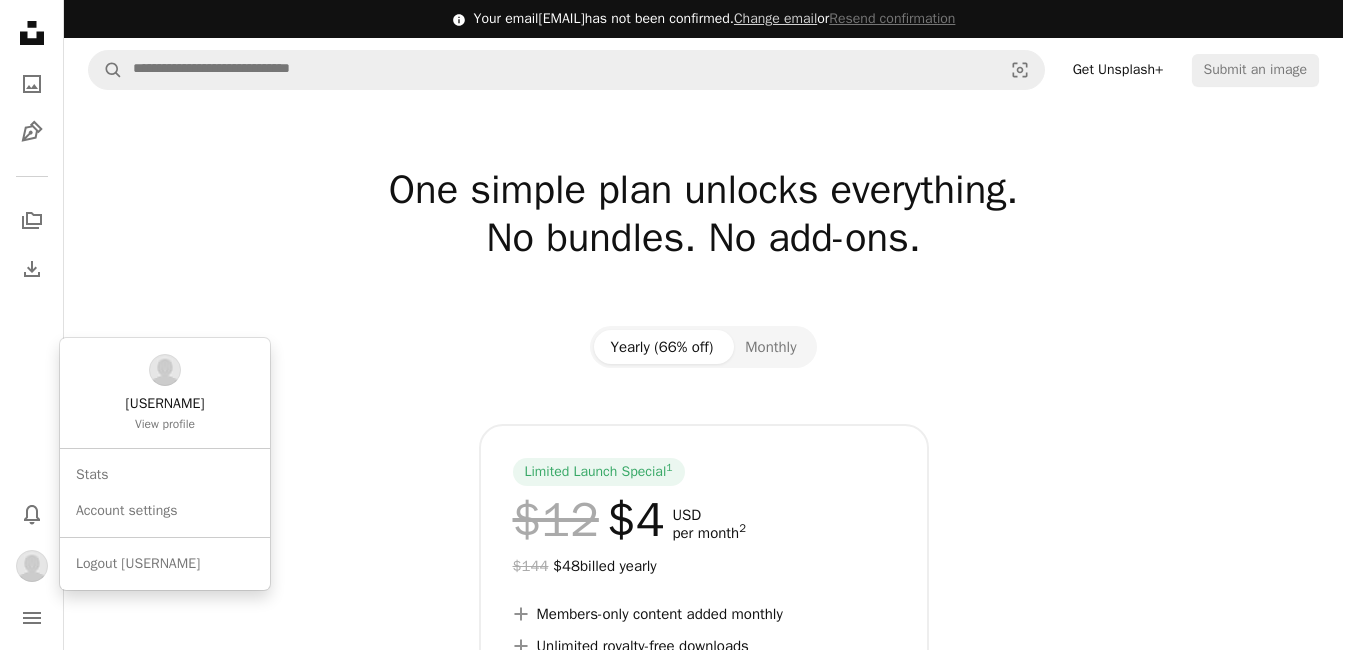 click at bounding box center (32, 566) 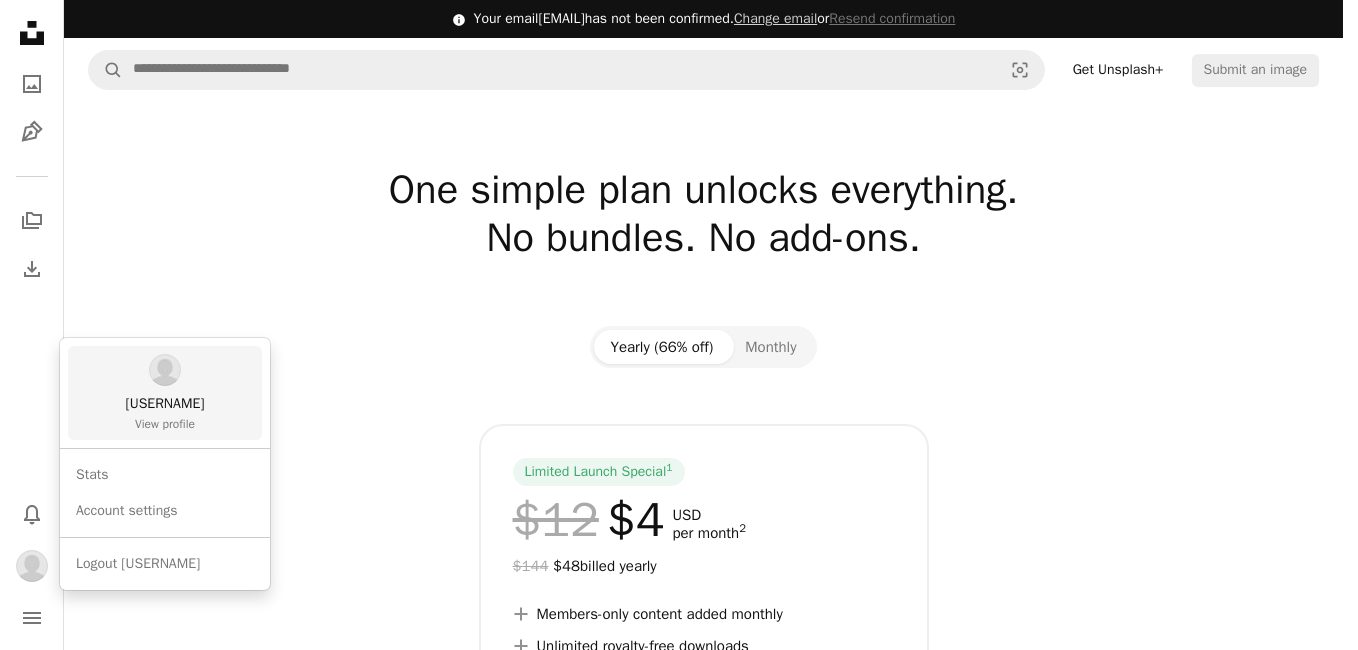 click at bounding box center (165, 370) 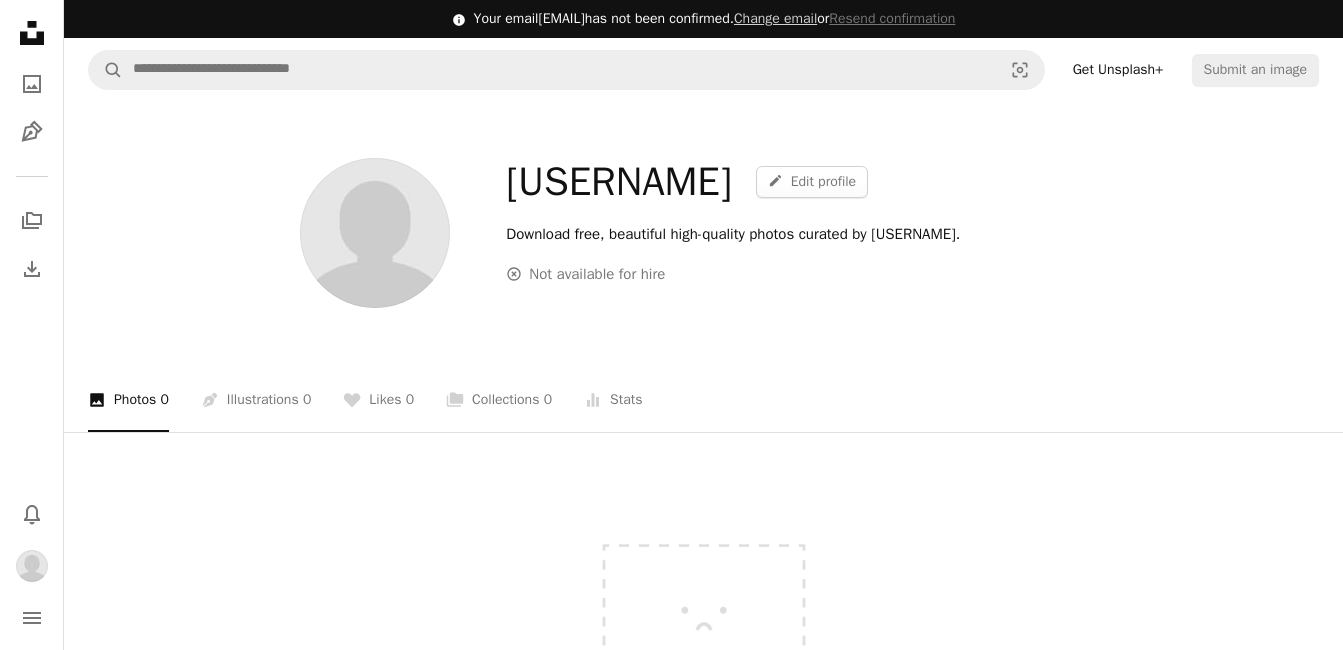 click on "Get Unsplash+" at bounding box center [1118, 70] 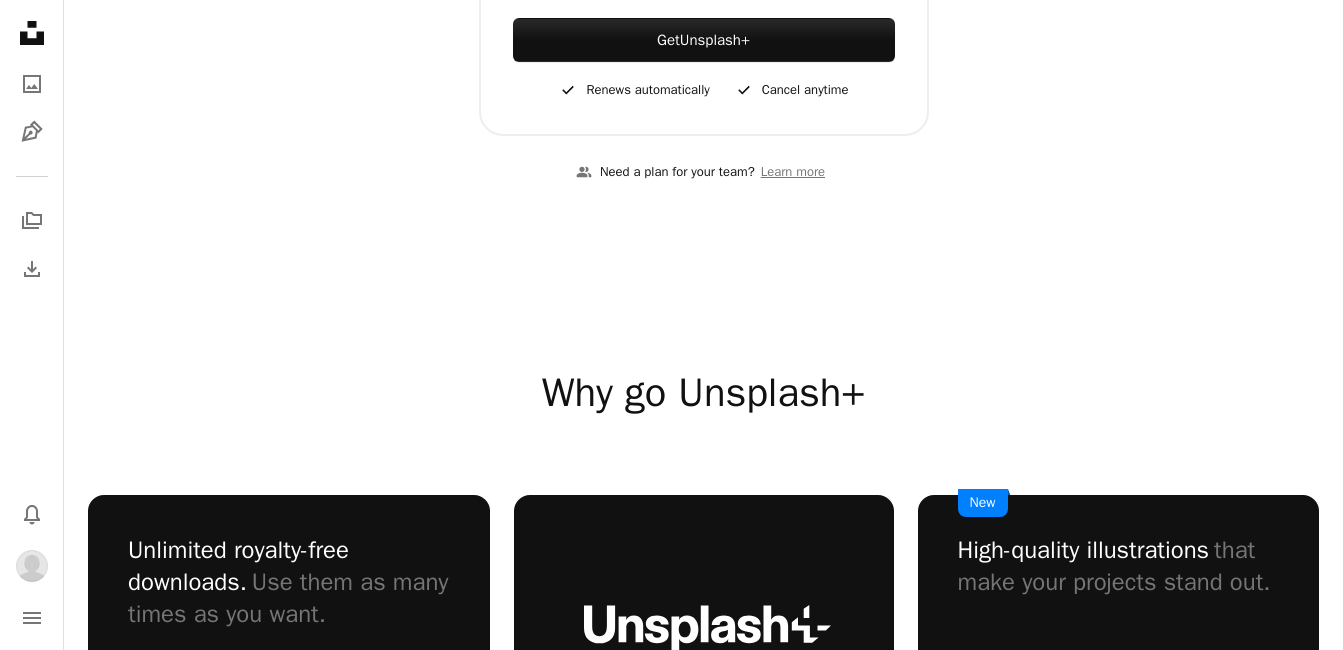 scroll, scrollTop: 500, scrollLeft: 0, axis: vertical 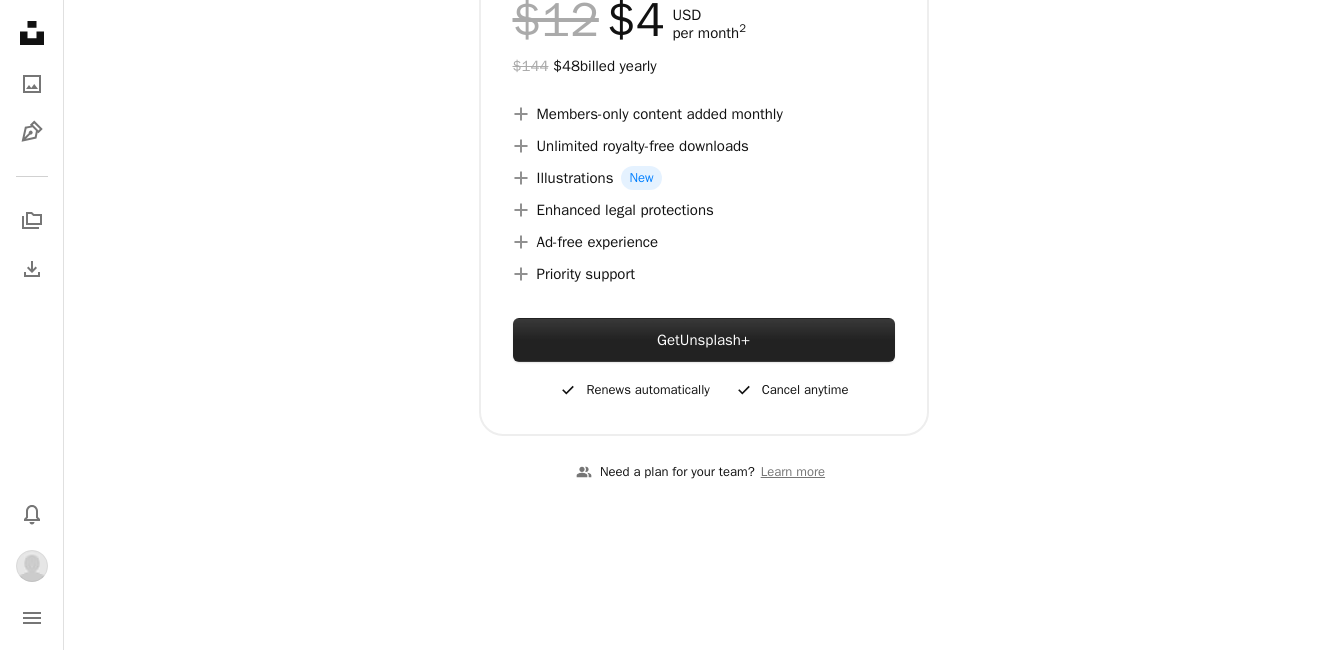 click on "Get  Unsplash+" at bounding box center [704, 340] 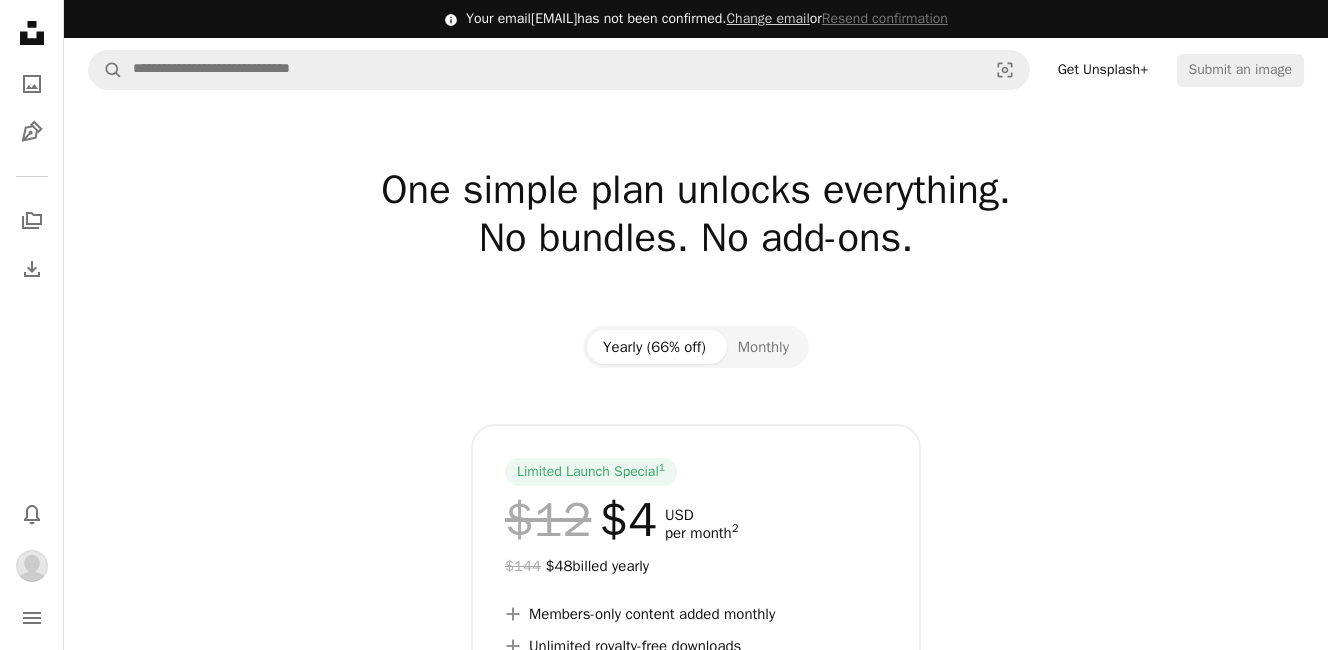 click at bounding box center (32, 566) 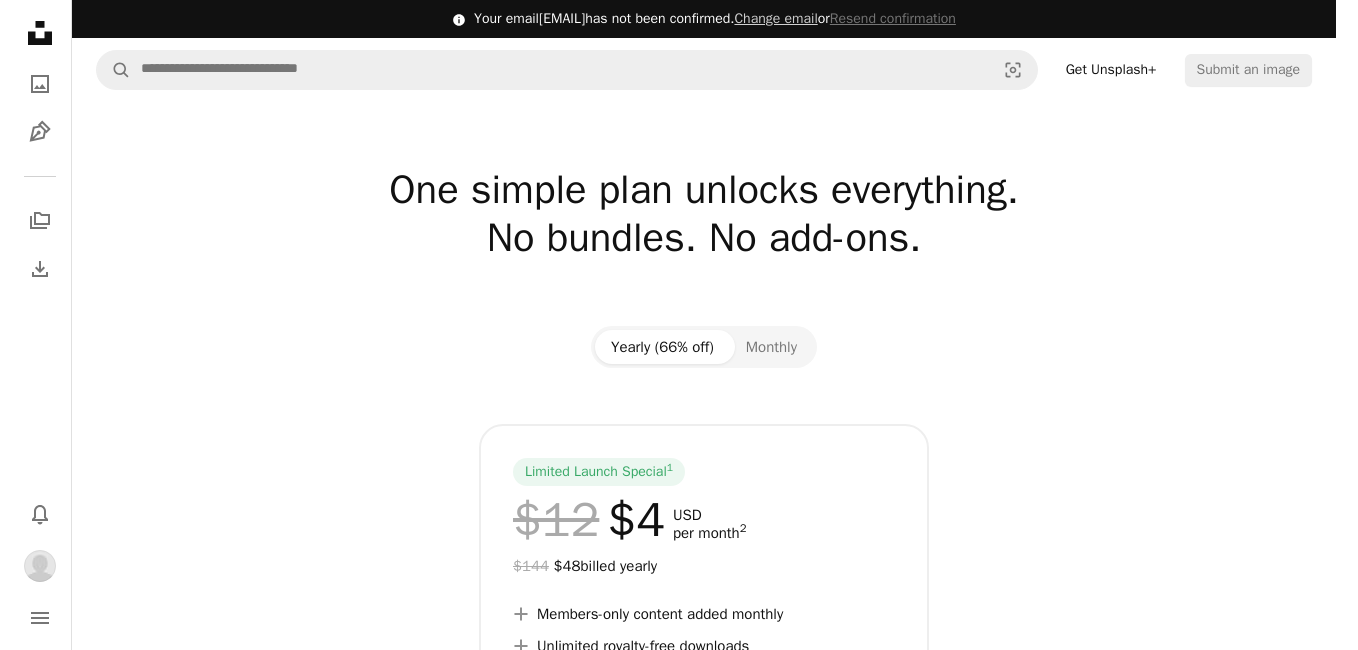 scroll, scrollTop: 0, scrollLeft: 0, axis: both 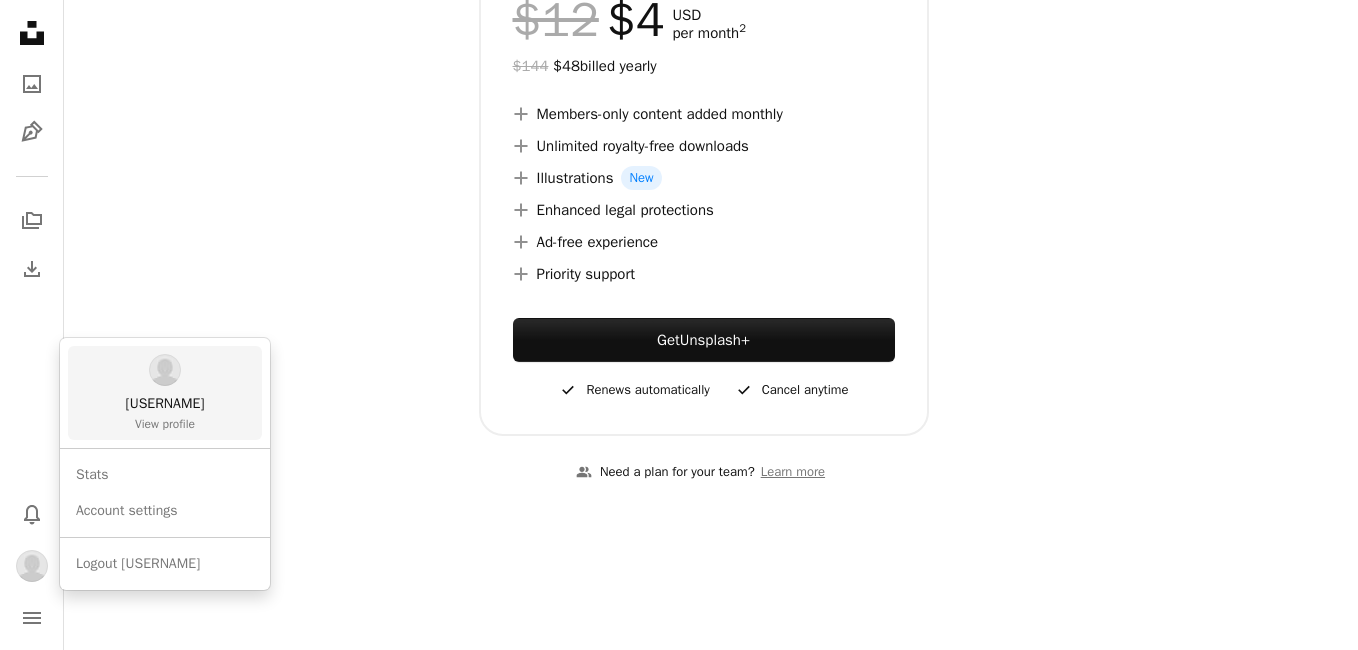 click at bounding box center [165, 370] 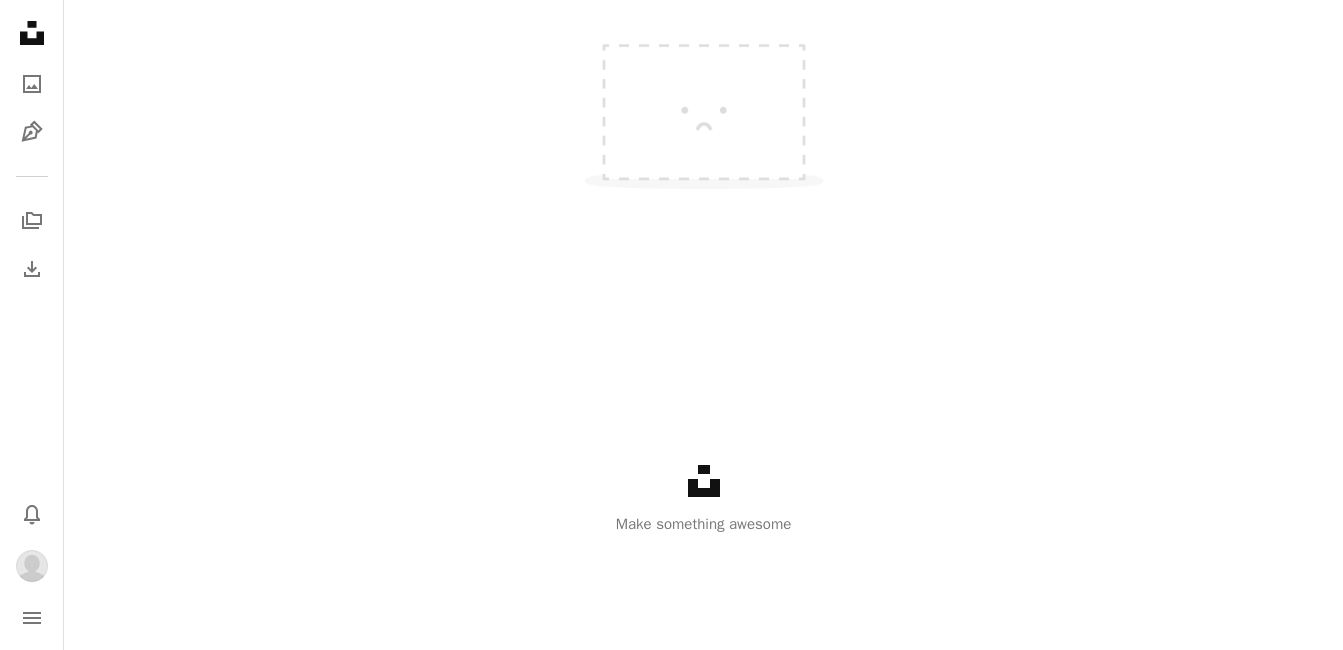 click on "An X outlined Not available for hire" at bounding box center [585, -226] 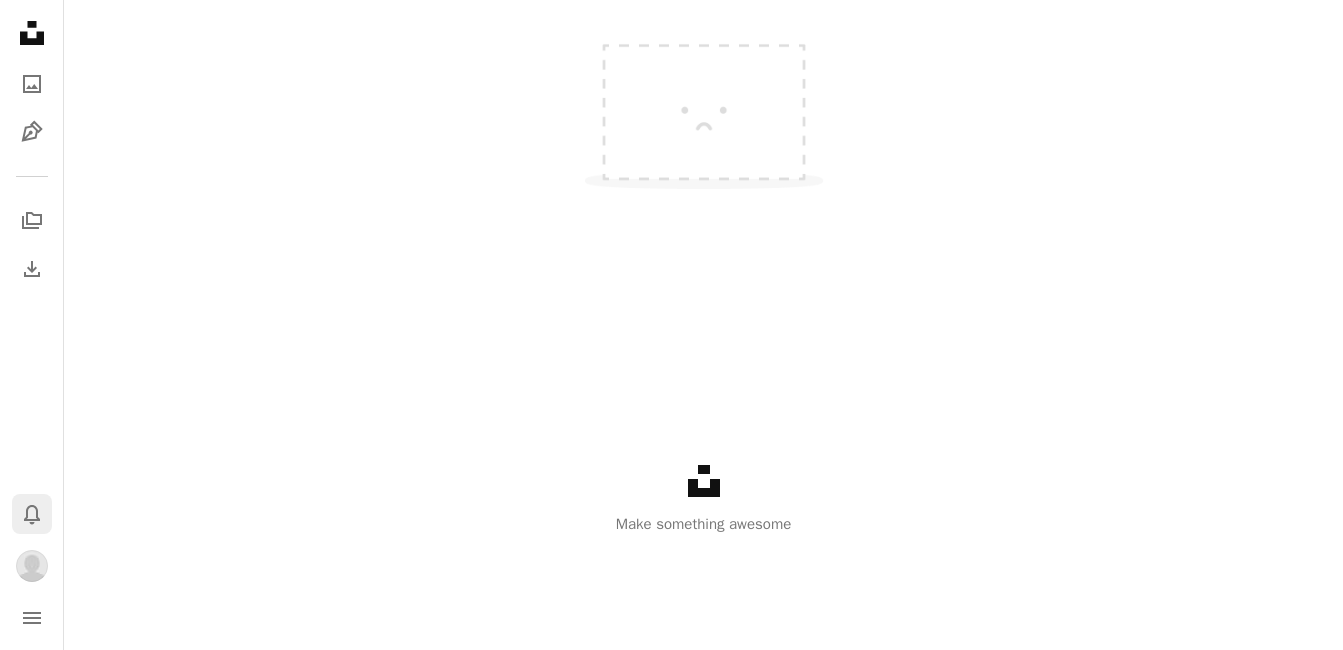 click on "Bell" 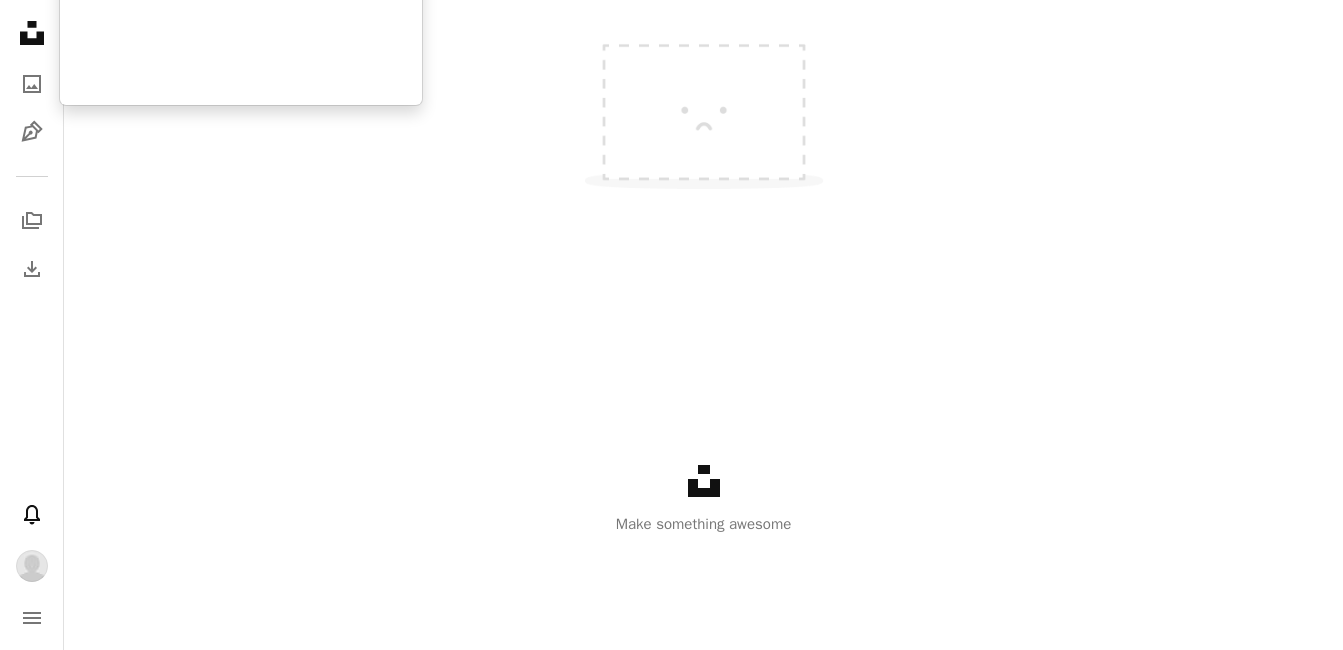 click on "Highlights" at bounding box center [150, -470] 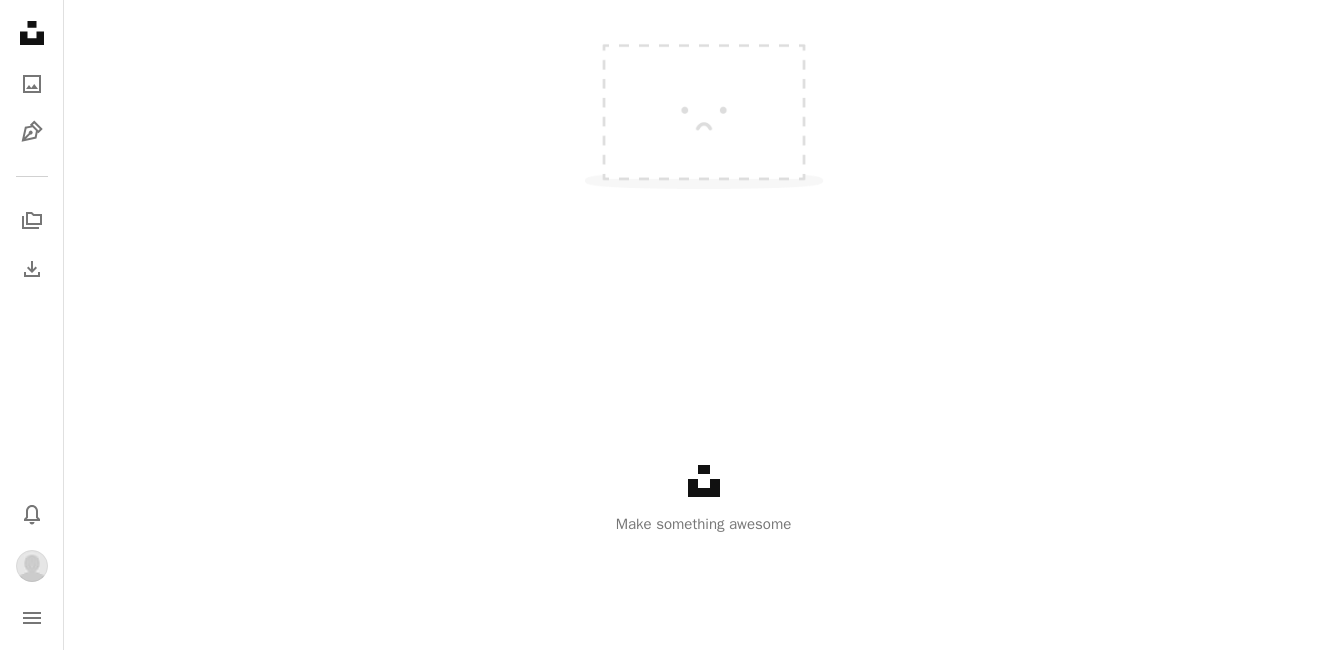 click on "[USERNAME] A pencil Edit profile Download free, beautiful high-quality photos curated by [USERNAME]. An X outlined Not available for hire" at bounding box center [703, -259] 